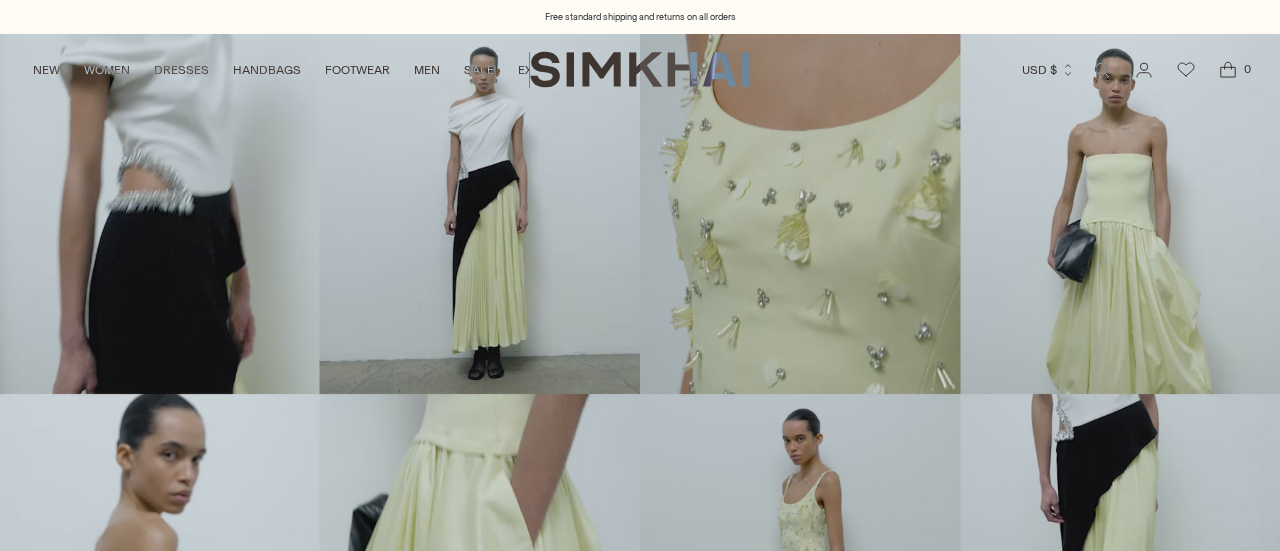 scroll, scrollTop: 0, scrollLeft: 0, axis: both 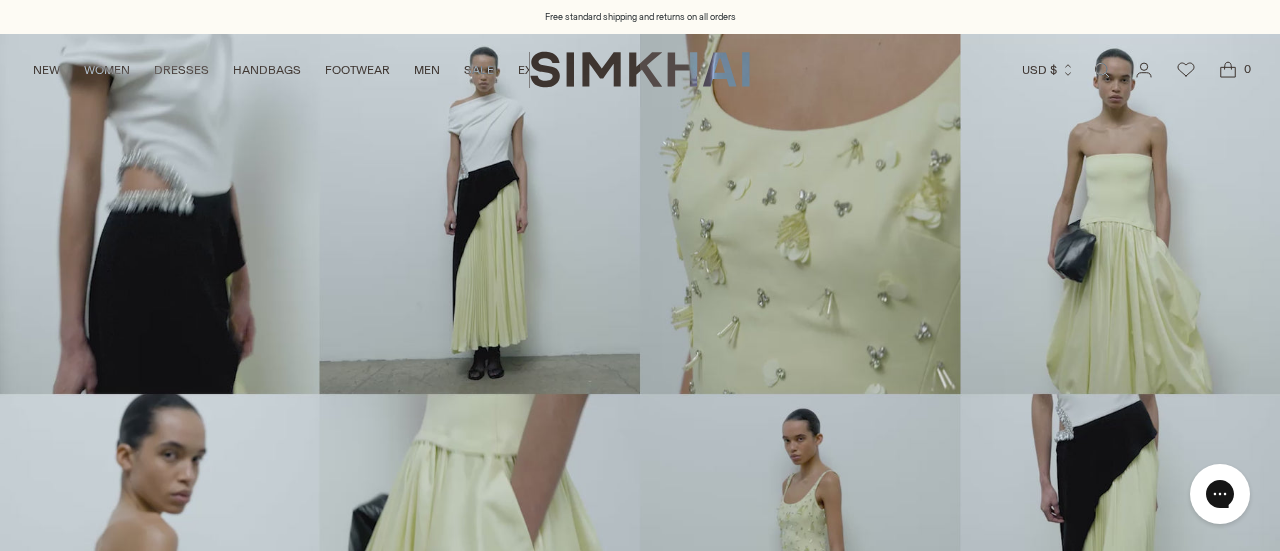 click at bounding box center (640, 5181) 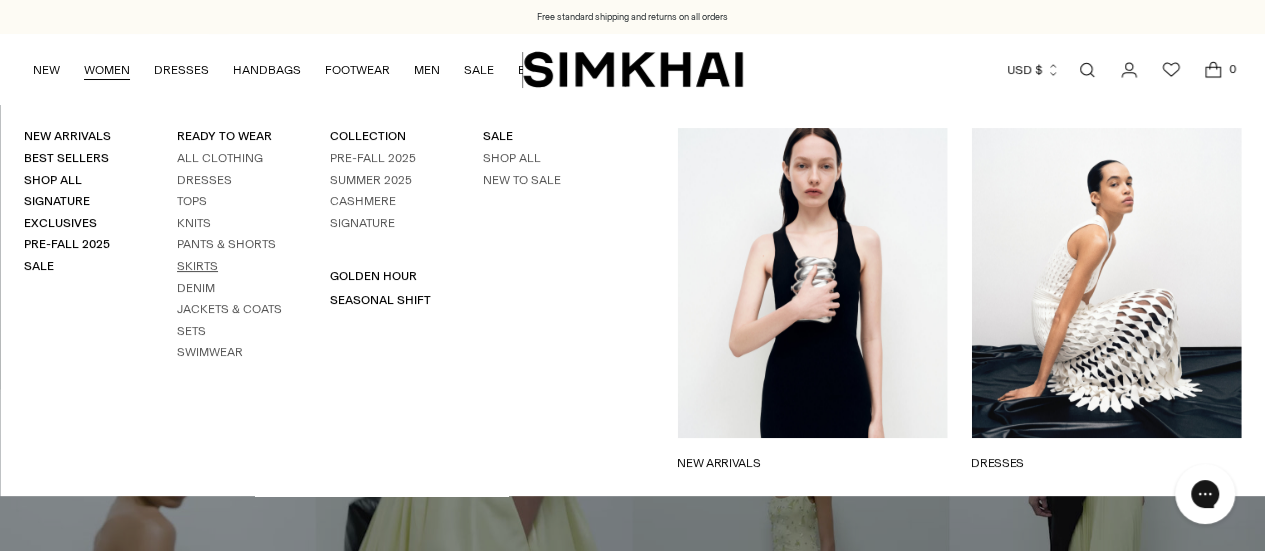 click on "Skirts" at bounding box center (197, 266) 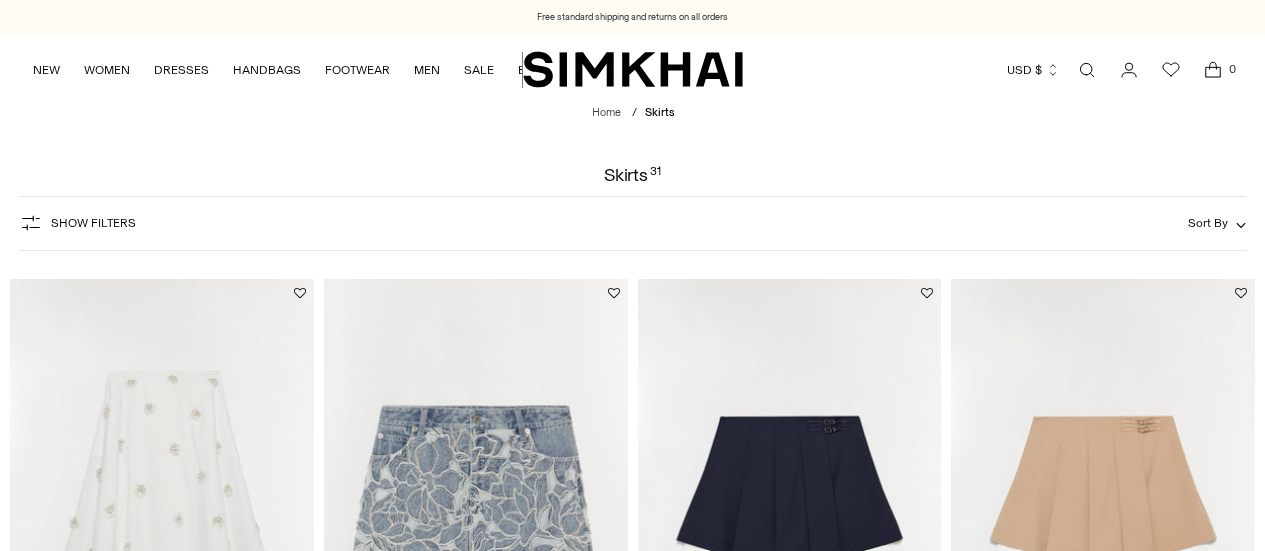scroll, scrollTop: 146, scrollLeft: 0, axis: vertical 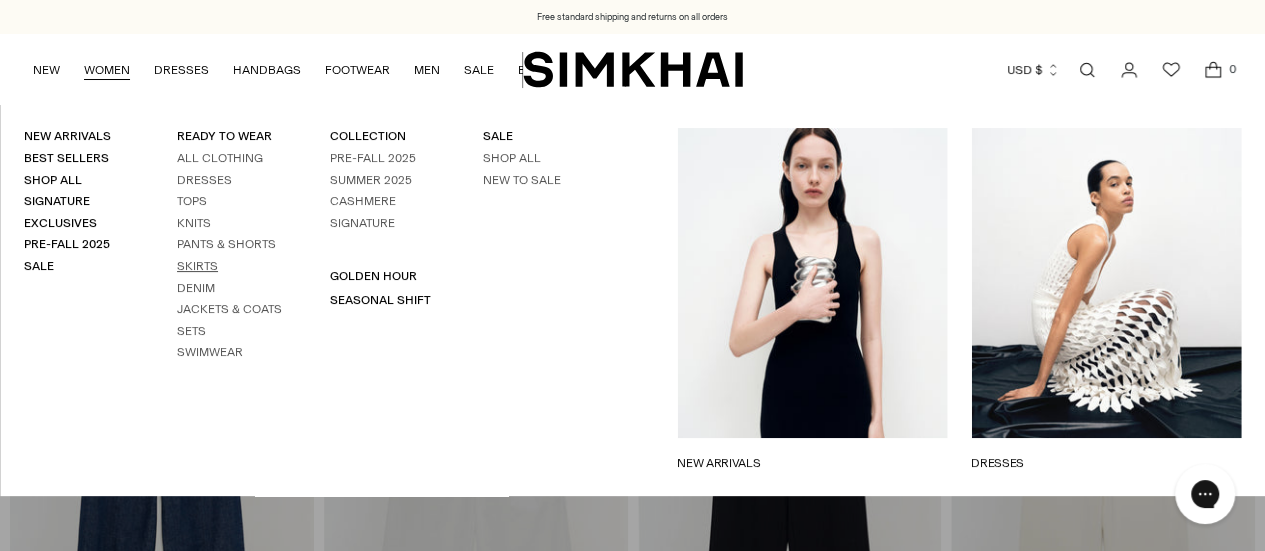 click on "Skirts" at bounding box center [197, 266] 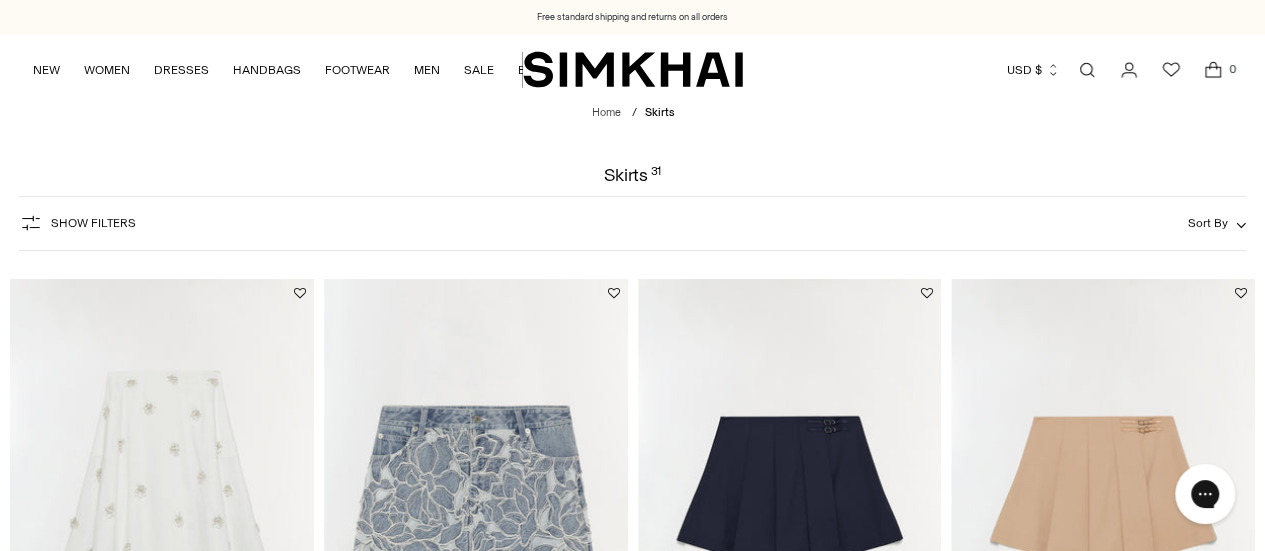 scroll, scrollTop: 0, scrollLeft: 0, axis: both 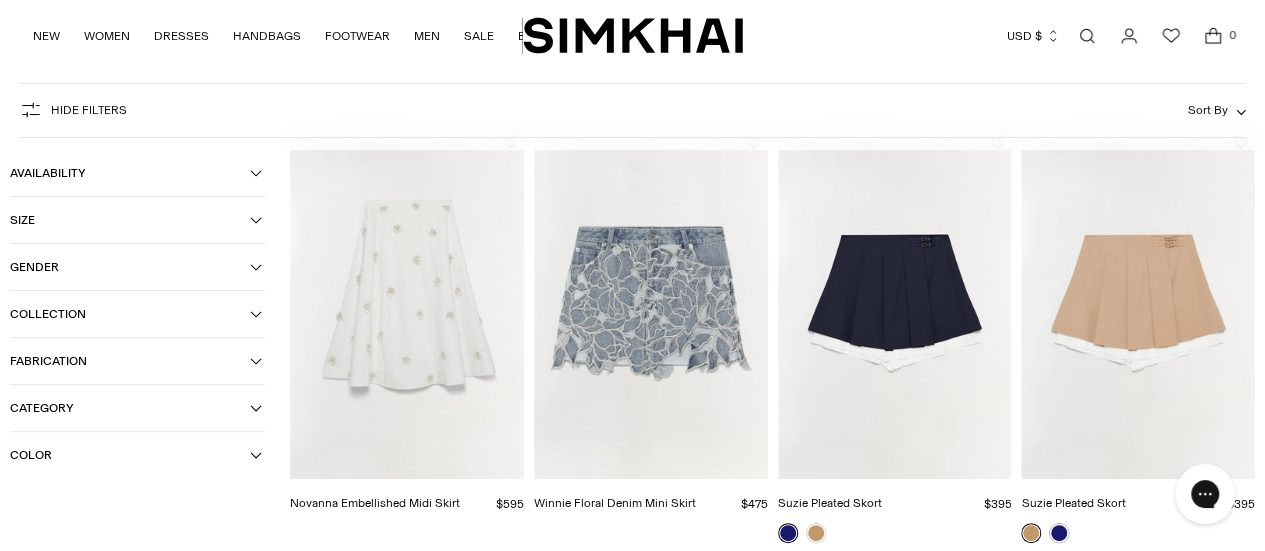 click on "Color" at bounding box center [130, 455] 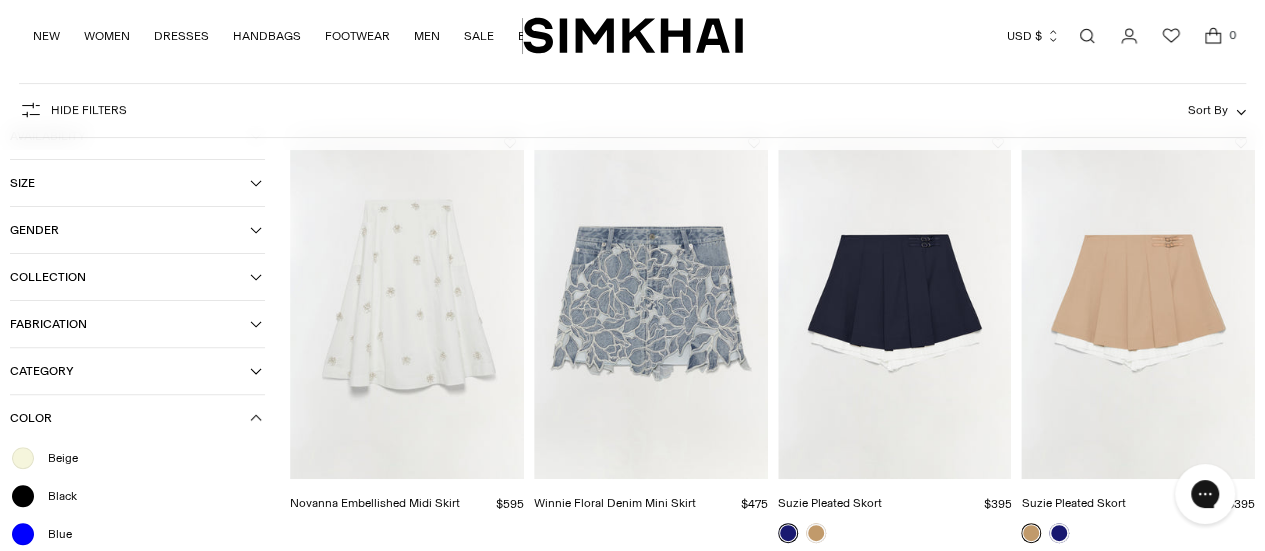 scroll, scrollTop: 348, scrollLeft: 0, axis: vertical 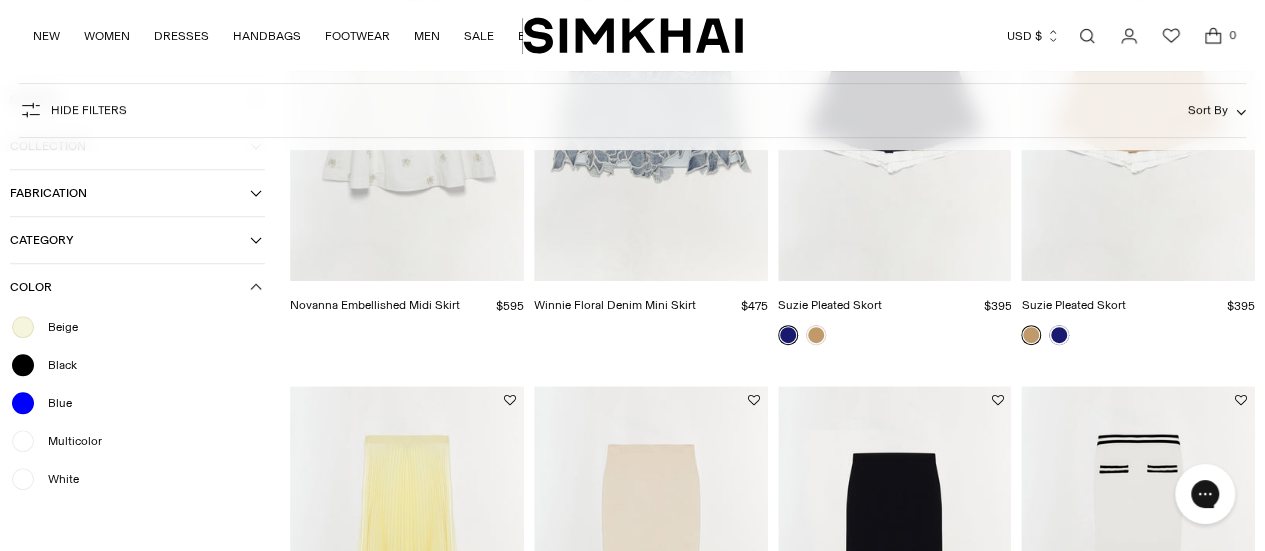 click on "Beige" at bounding box center [57, 327] 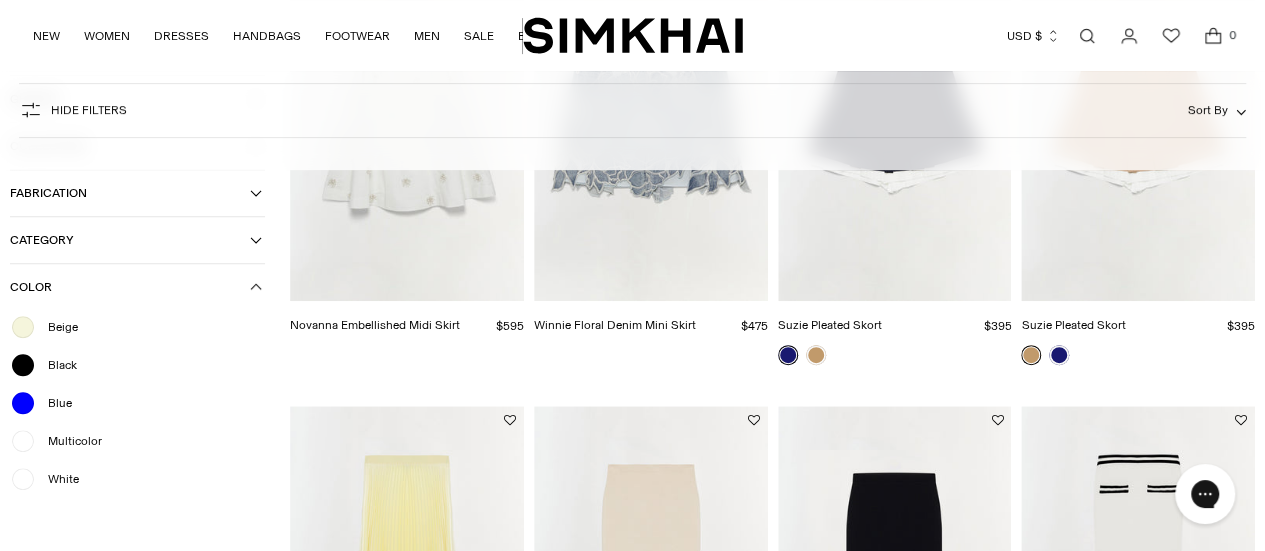 scroll, scrollTop: 368, scrollLeft: 0, axis: vertical 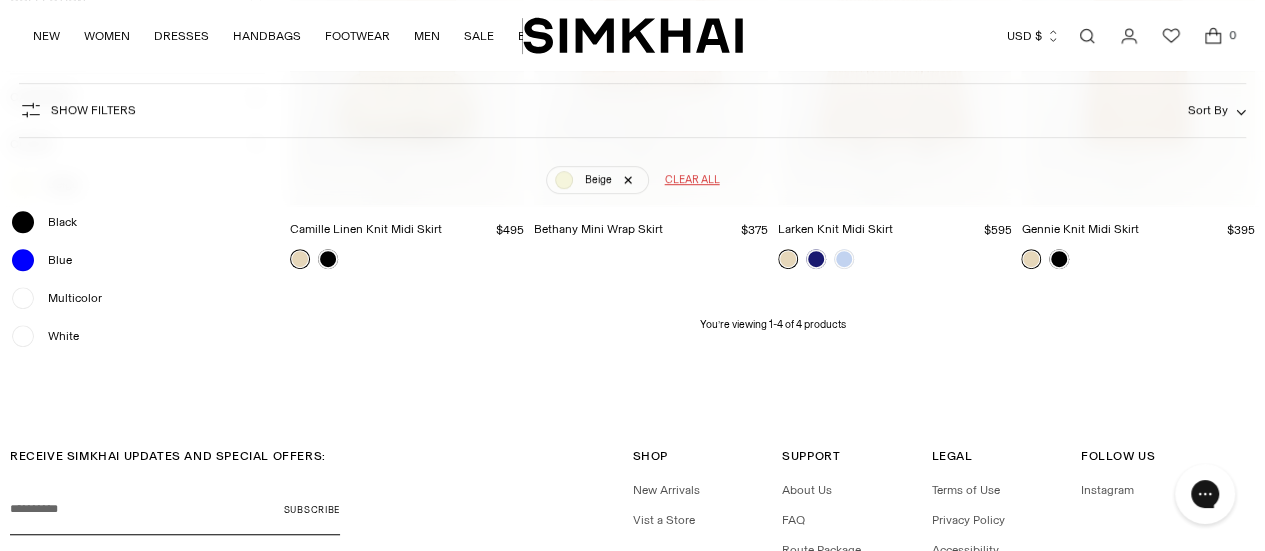 click on "White" at bounding box center (57, 336) 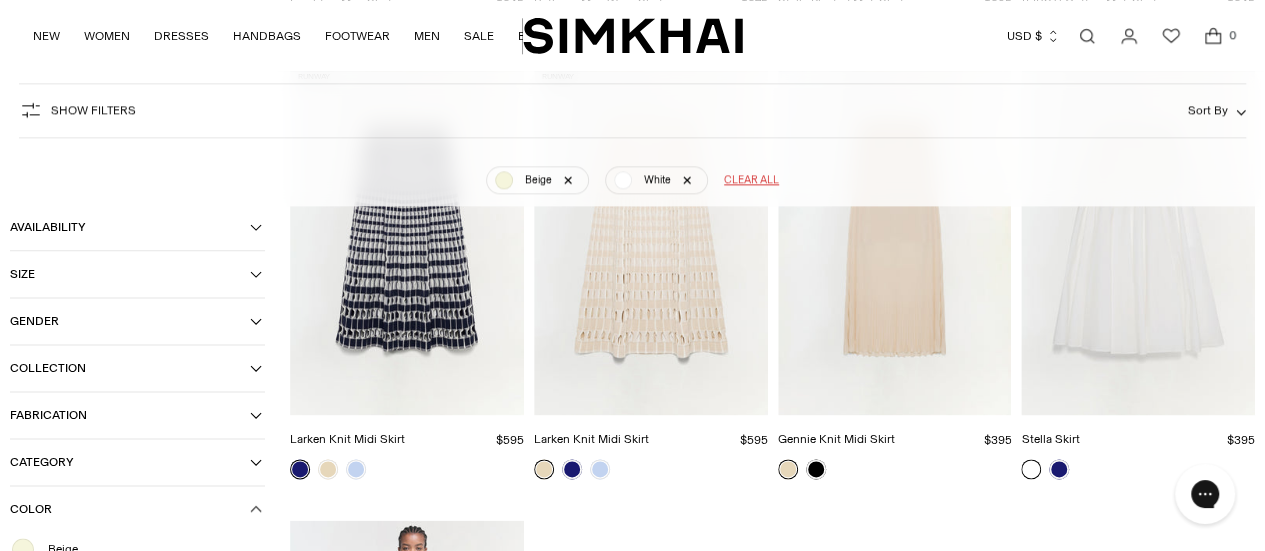 scroll, scrollTop: 1161, scrollLeft: 0, axis: vertical 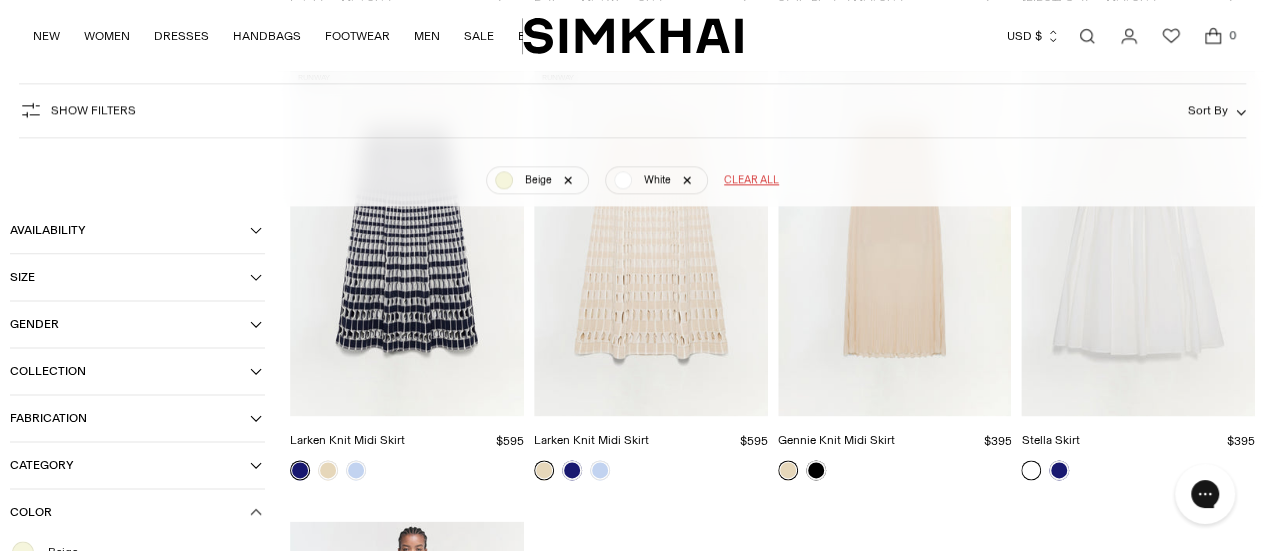 click at bounding box center [0, 0] 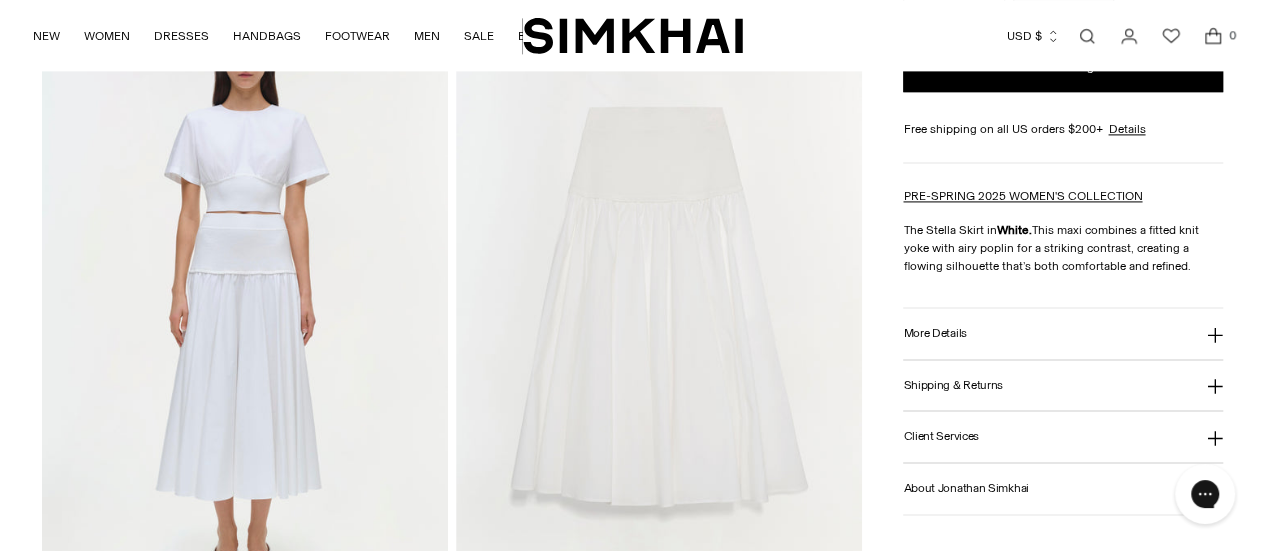 scroll, scrollTop: 0, scrollLeft: 0, axis: both 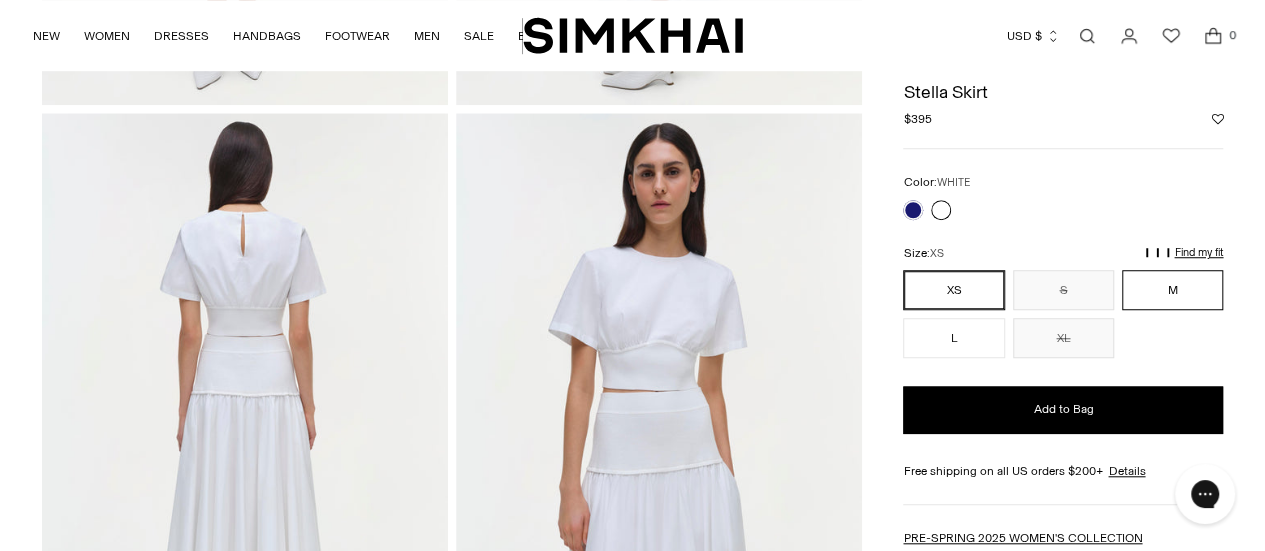 click on "M" at bounding box center [1172, 290] 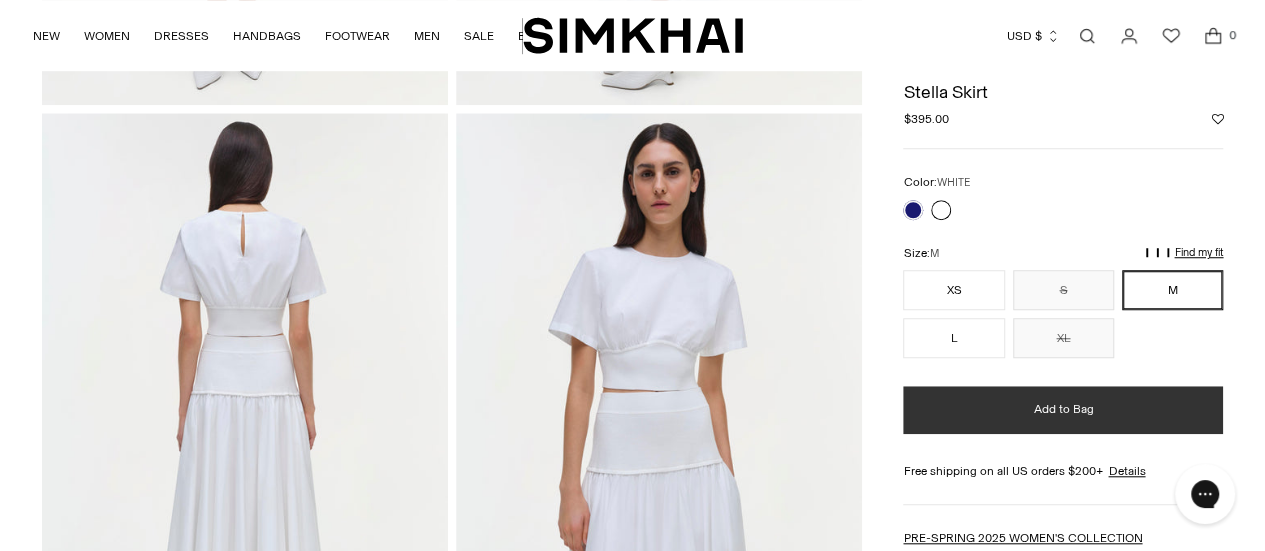 click on "Add to Bag" at bounding box center (1063, 410) 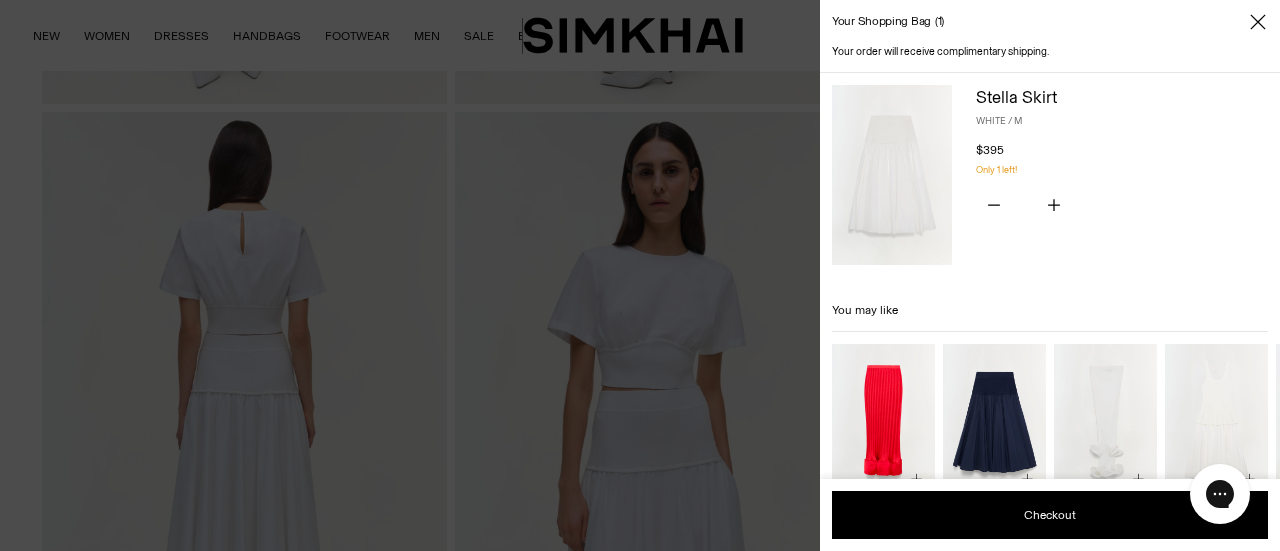 click at bounding box center (640, 275) 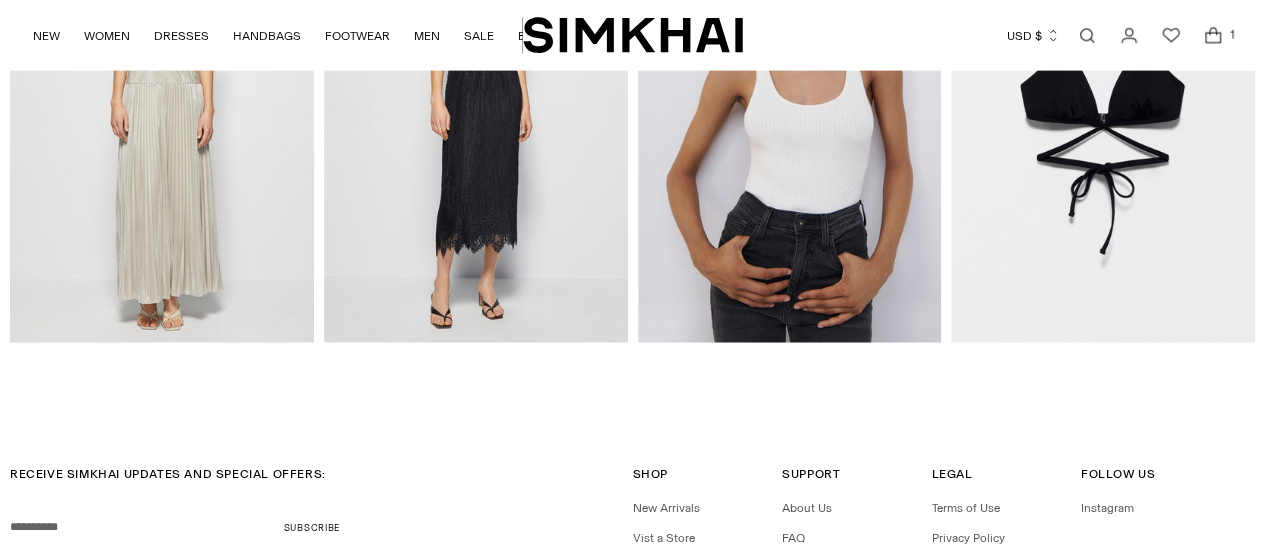 scroll, scrollTop: 2065, scrollLeft: 0, axis: vertical 